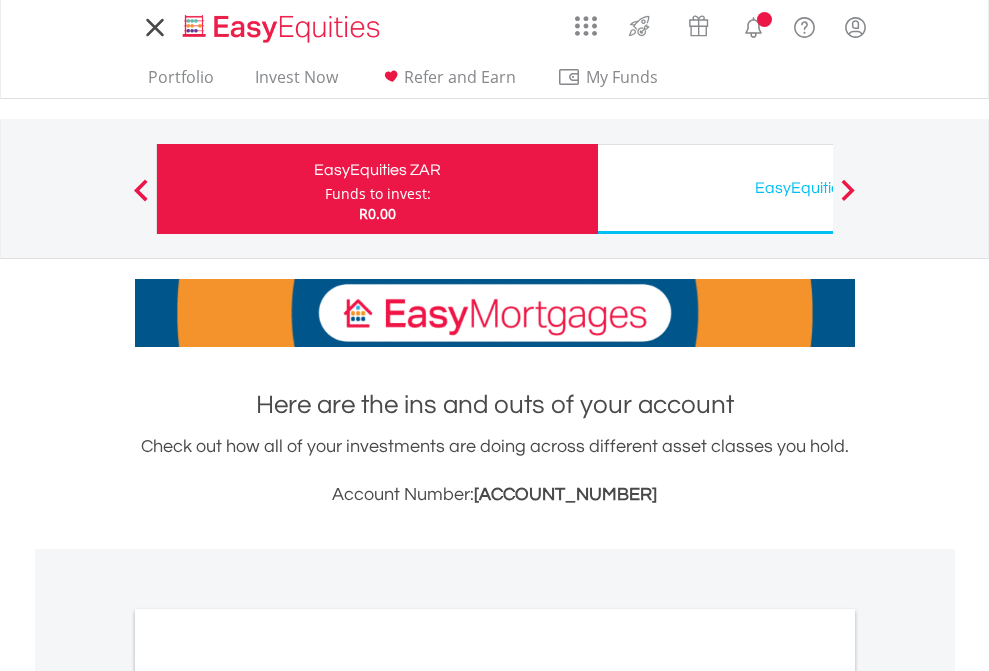 scroll, scrollTop: 0, scrollLeft: 0, axis: both 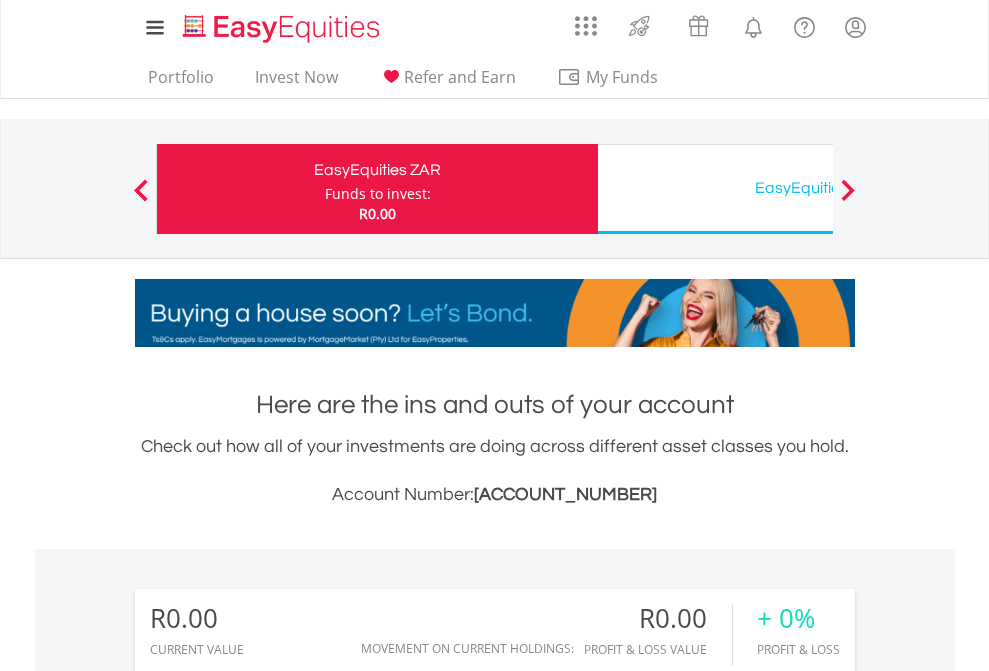 click on "Funds to invest:" at bounding box center (378, 194) 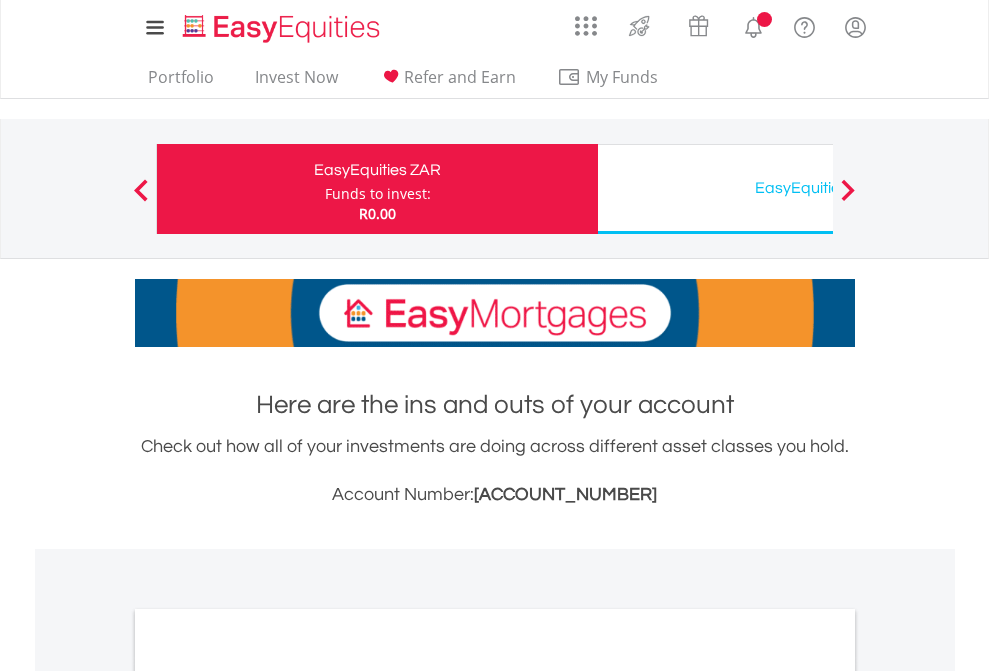 scroll, scrollTop: 0, scrollLeft: 0, axis: both 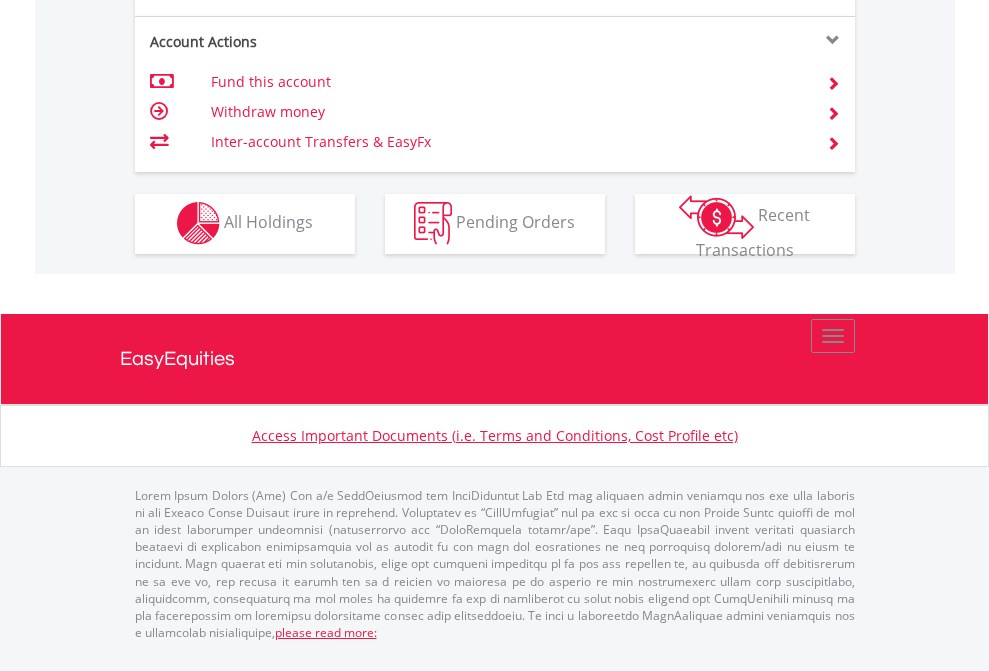 click on "Investment types" at bounding box center (706, -353) 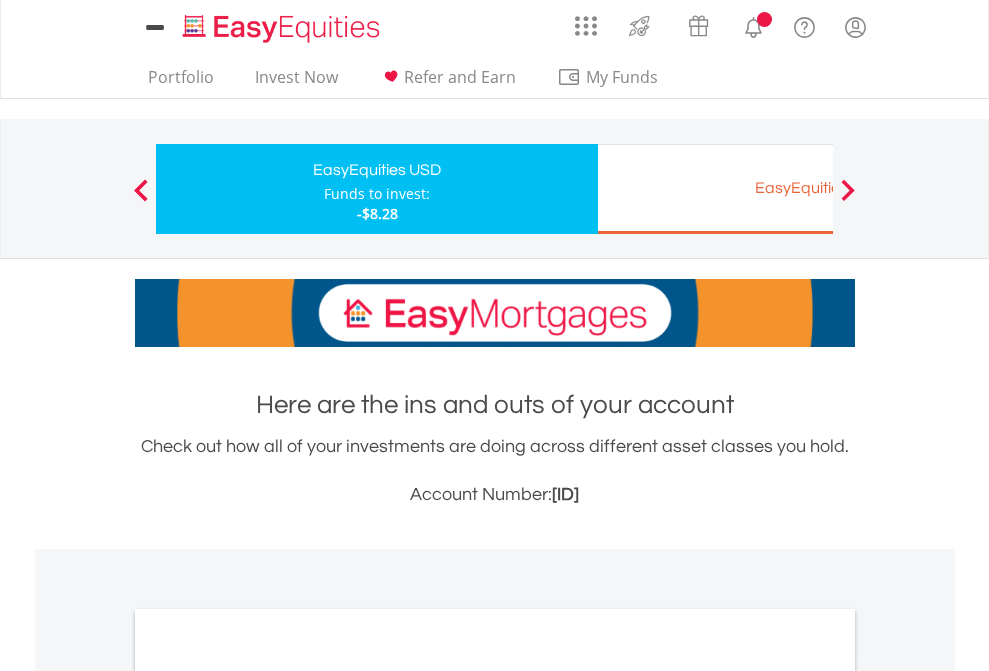 scroll, scrollTop: 0, scrollLeft: 0, axis: both 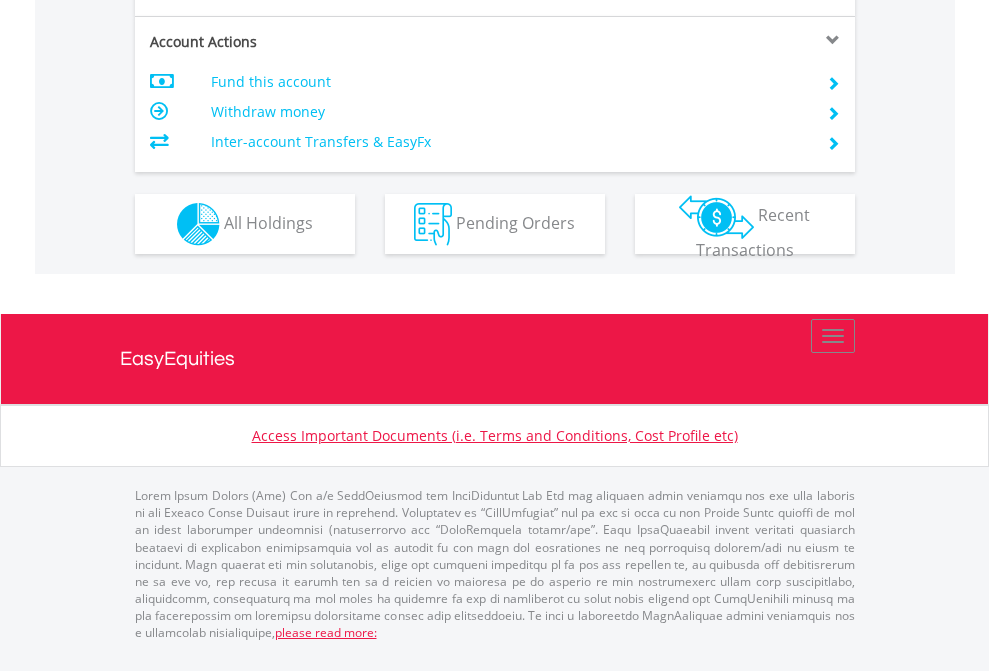 click on "Investment types" at bounding box center (706, -337) 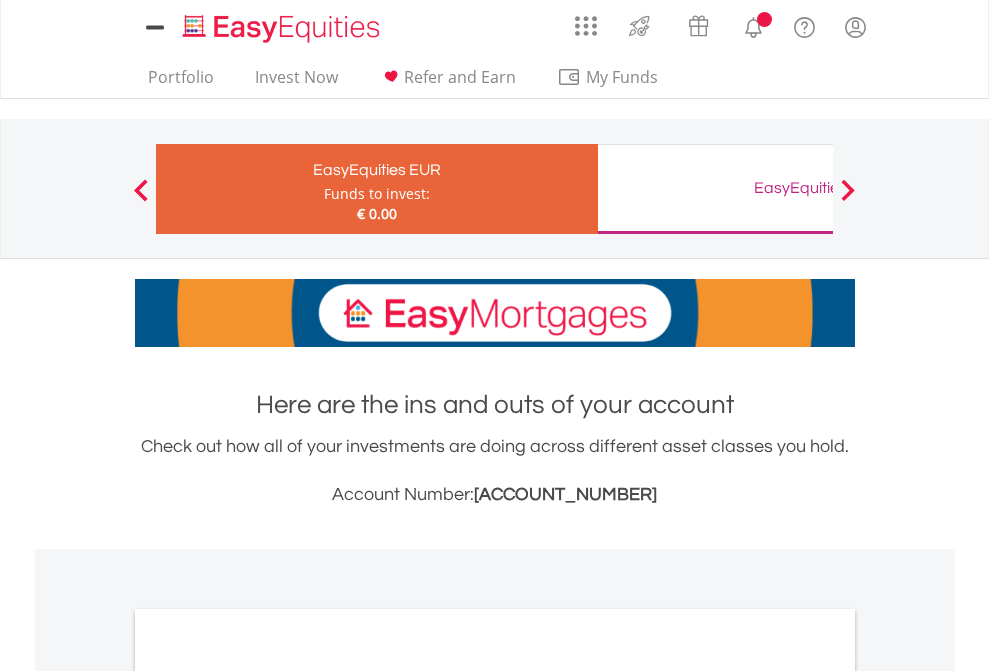 scroll, scrollTop: 0, scrollLeft: 0, axis: both 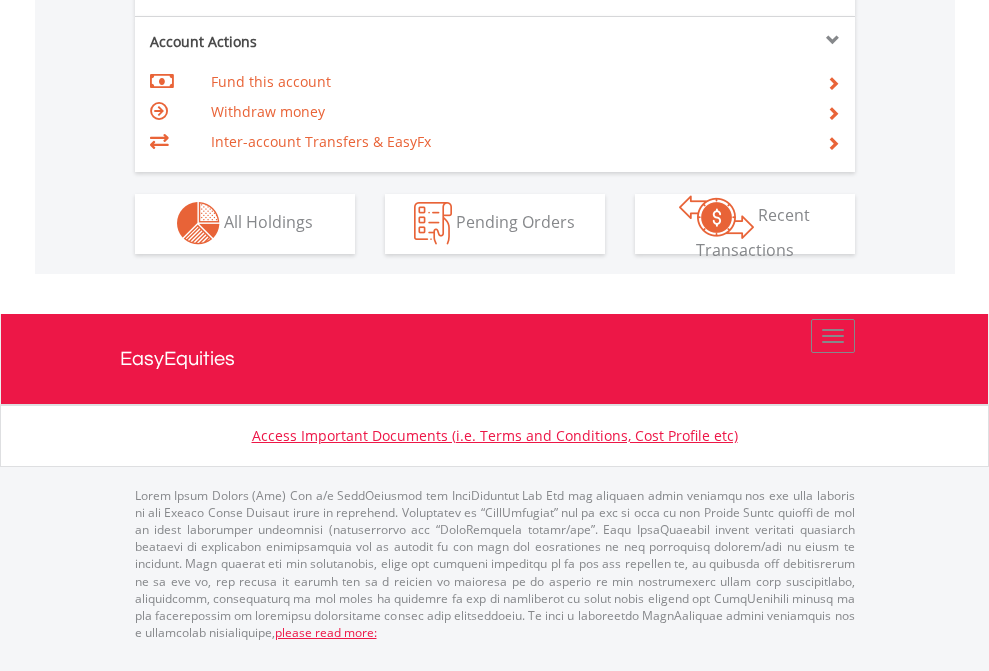 click on "Investment types" at bounding box center [706, -353] 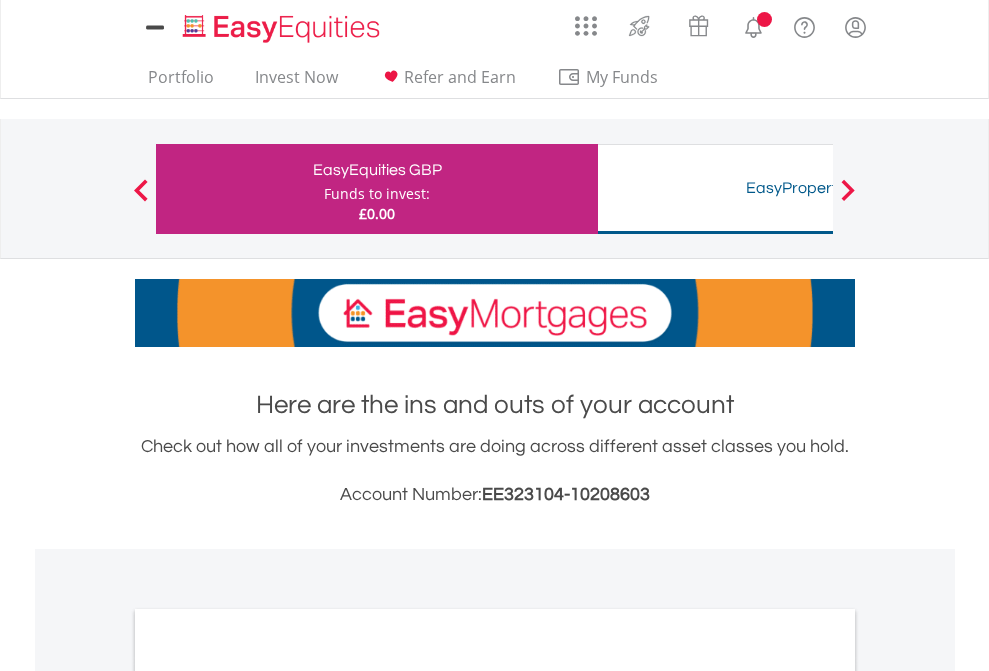scroll, scrollTop: 0, scrollLeft: 0, axis: both 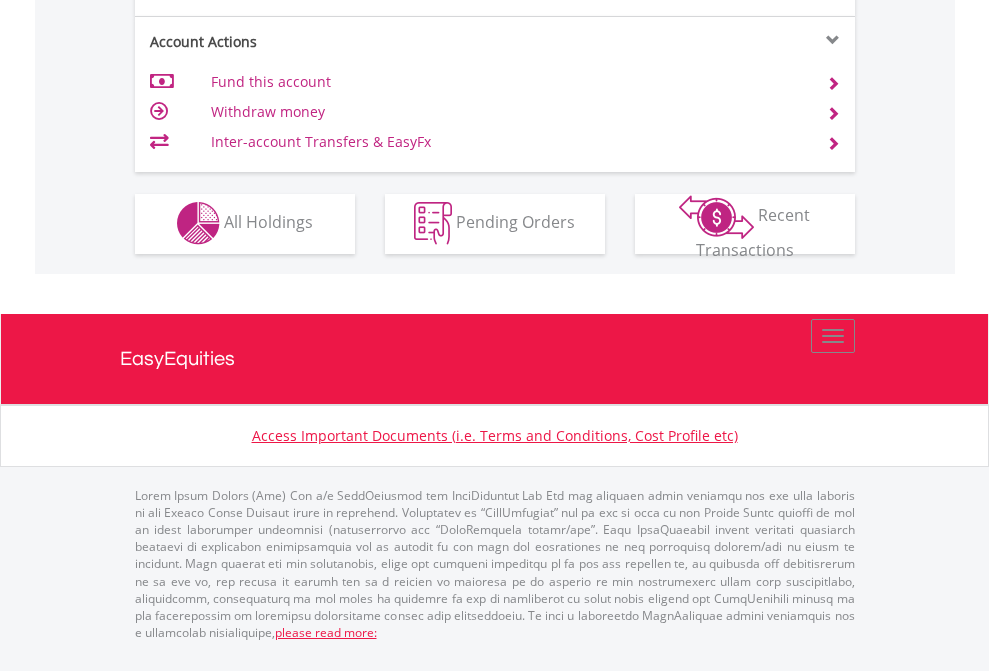 click on "Investment types" at bounding box center (706, -353) 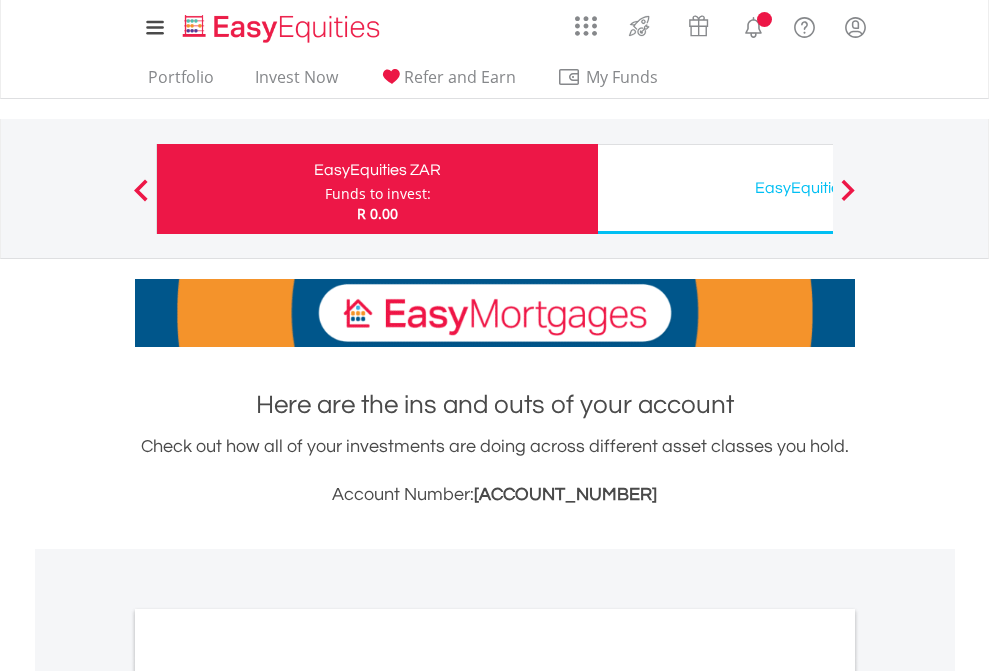 scroll, scrollTop: 1202, scrollLeft: 0, axis: vertical 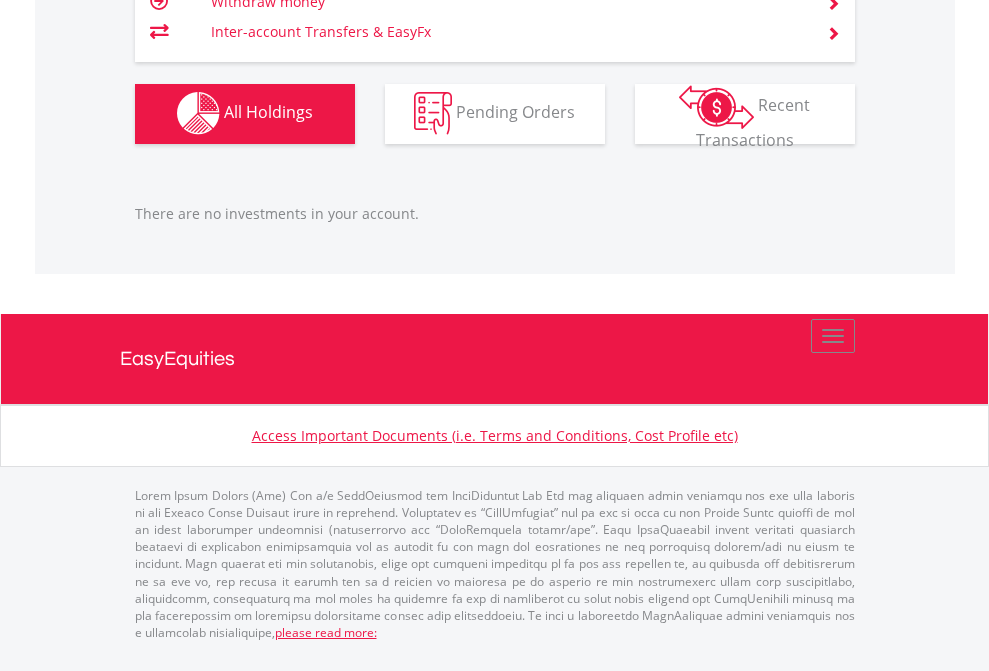 click on "EasyEquities USD" at bounding box center [818, -1142] 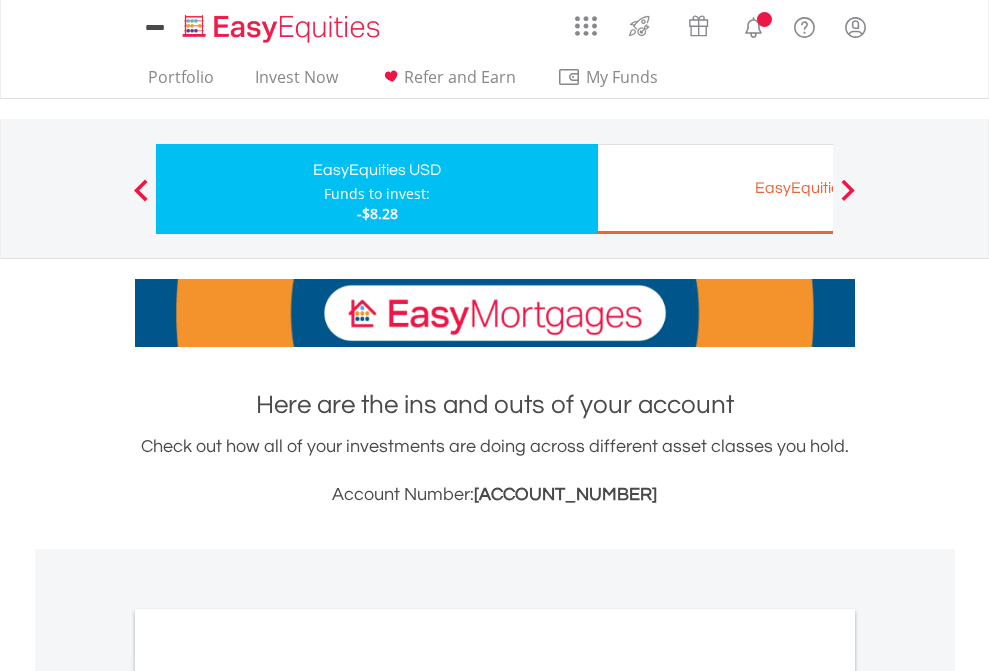 scroll, scrollTop: 0, scrollLeft: 0, axis: both 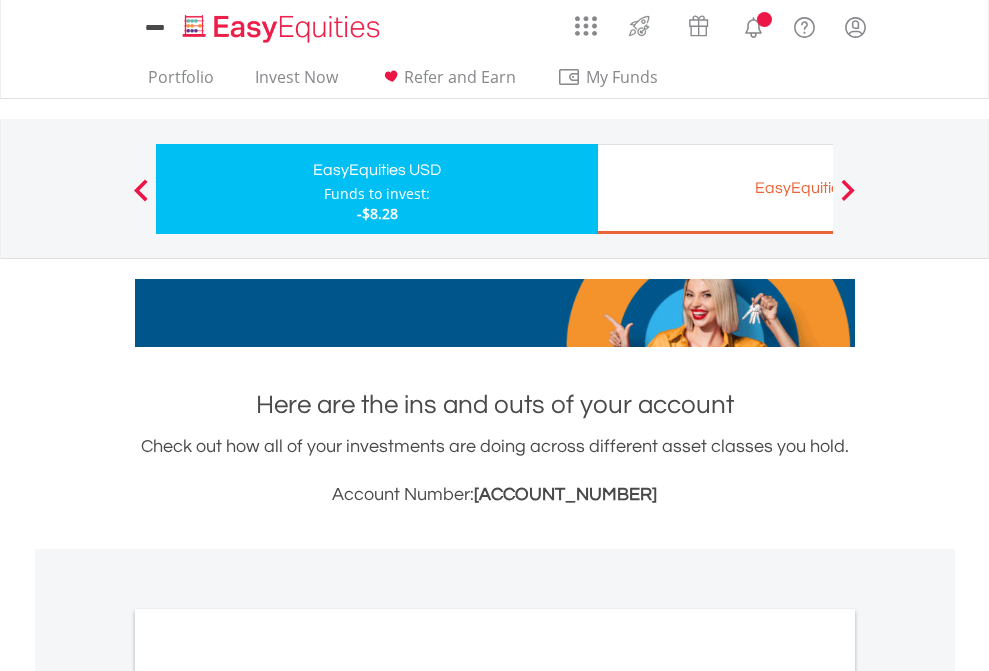 click on "All Holdings" at bounding box center [268, 1096] 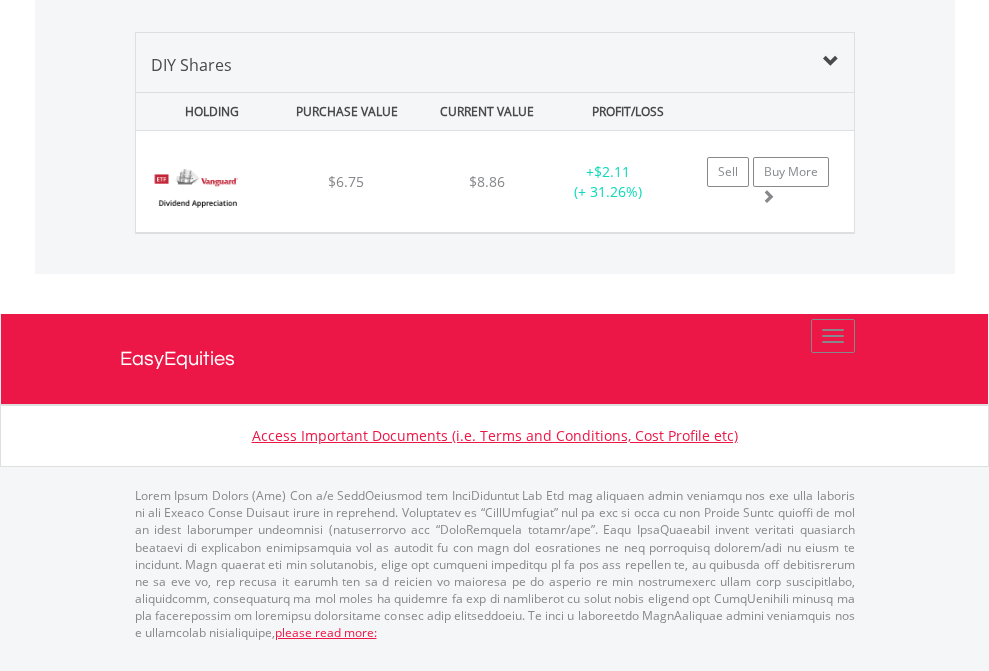 click on "EasyEquities EUR" at bounding box center (818, -968) 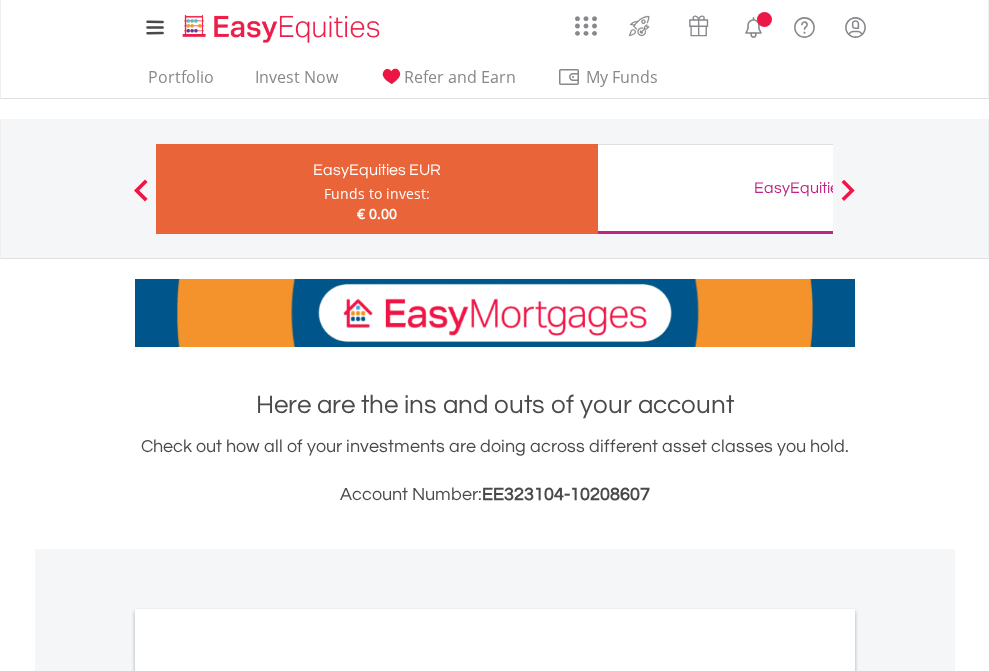 scroll, scrollTop: 0, scrollLeft: 0, axis: both 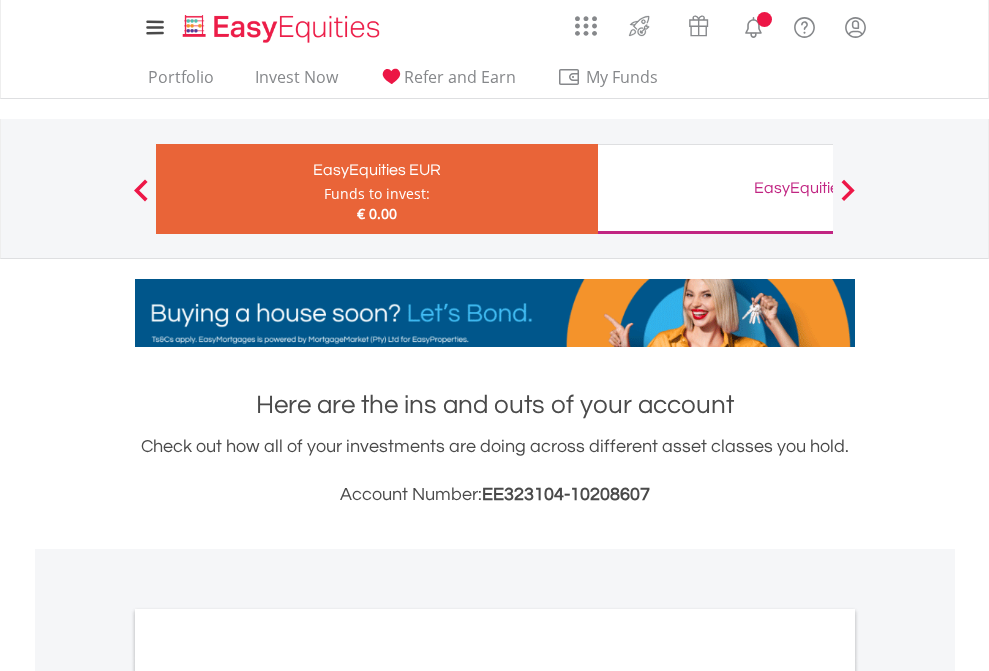 click on "All Holdings" at bounding box center (268, 1096) 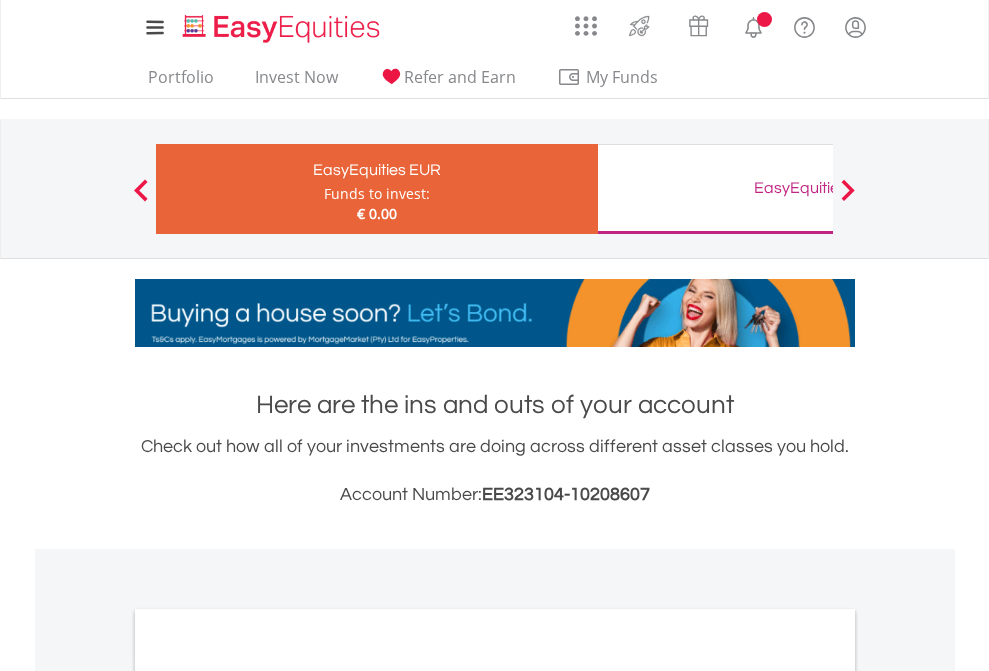 scroll, scrollTop: 1202, scrollLeft: 0, axis: vertical 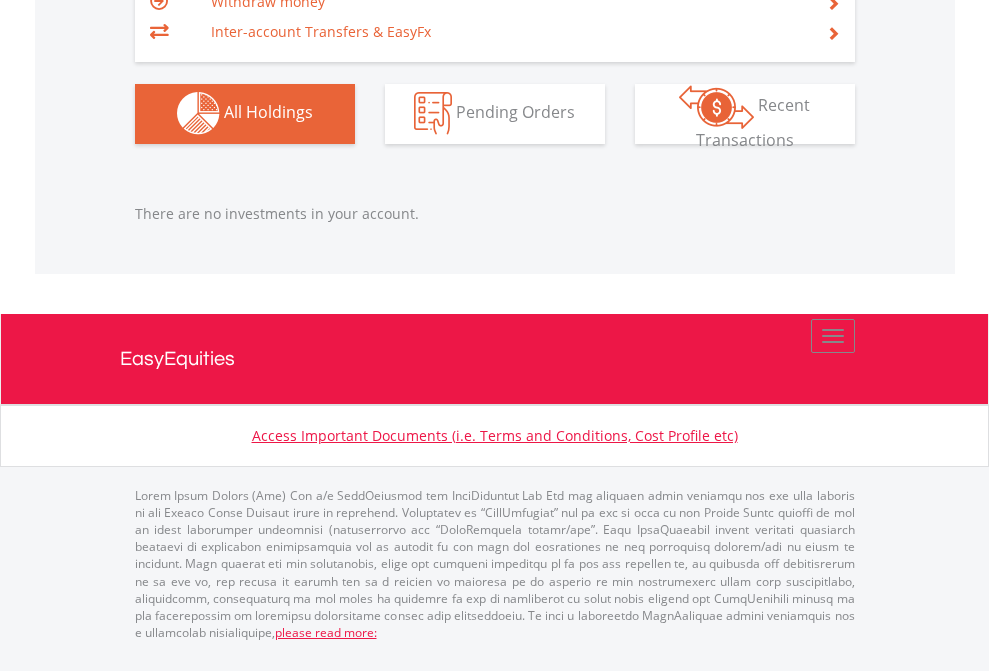 click on "EasyEquities GBP" at bounding box center (818, -1142) 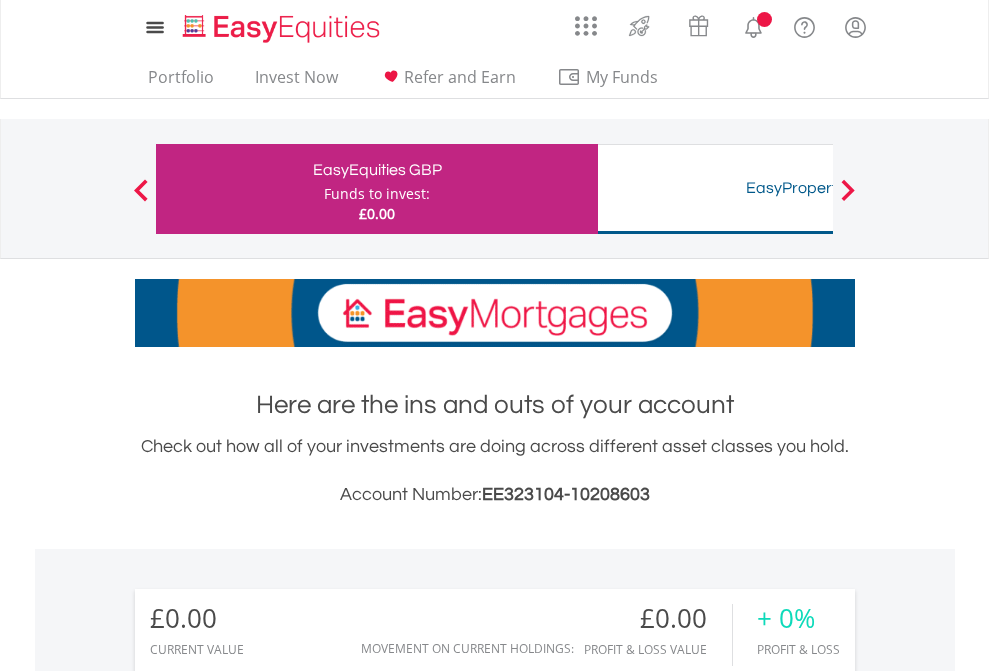 scroll, scrollTop: 0, scrollLeft: 0, axis: both 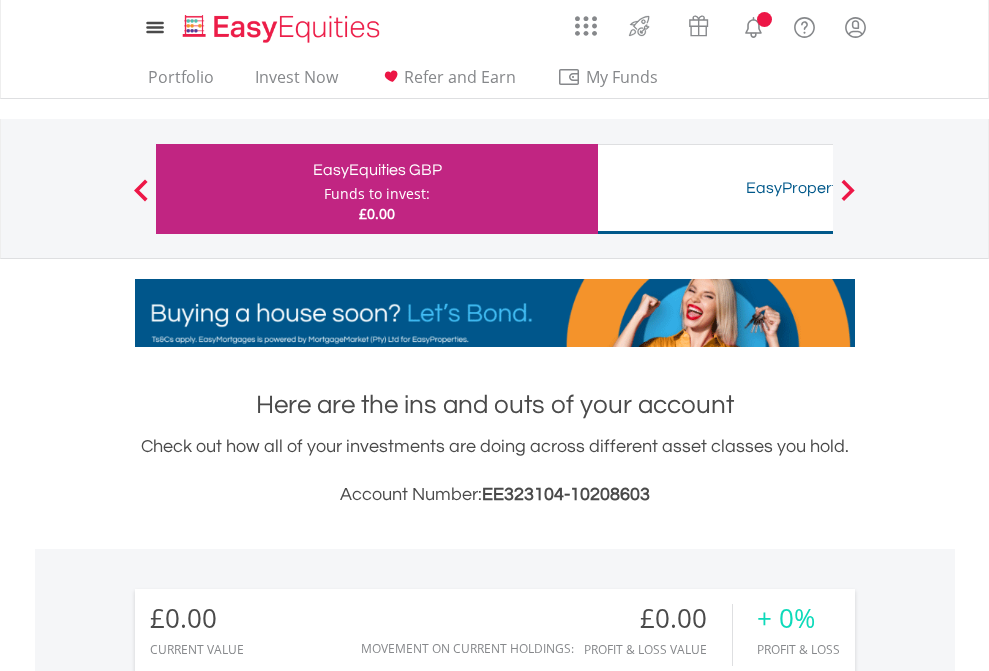 click on "All Holdings" at bounding box center (268, 1442) 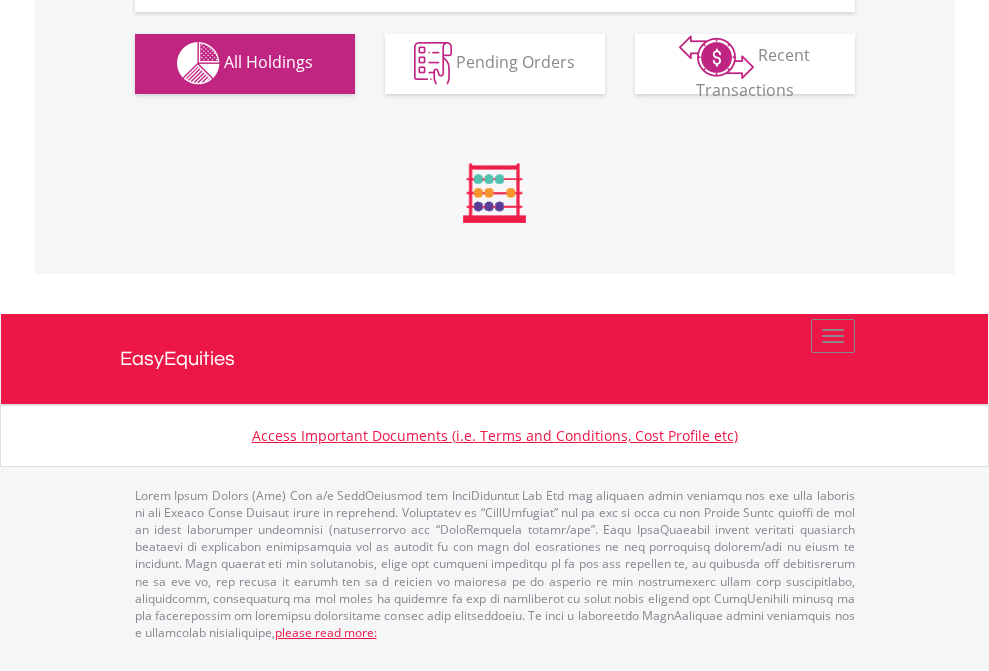 scroll, scrollTop: 1980, scrollLeft: 0, axis: vertical 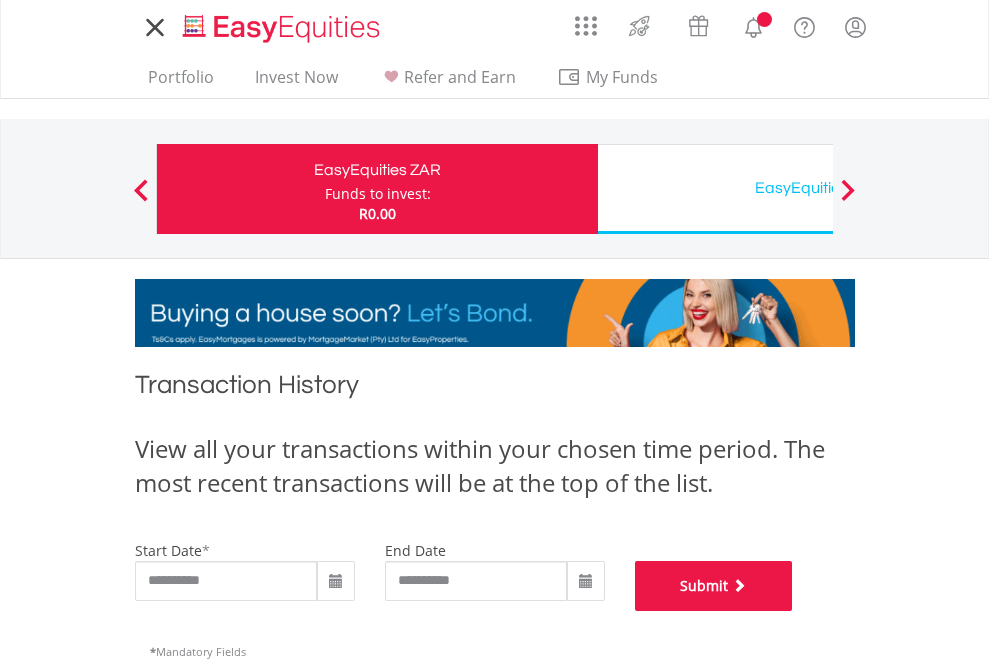 click on "Submit" at bounding box center (714, 586) 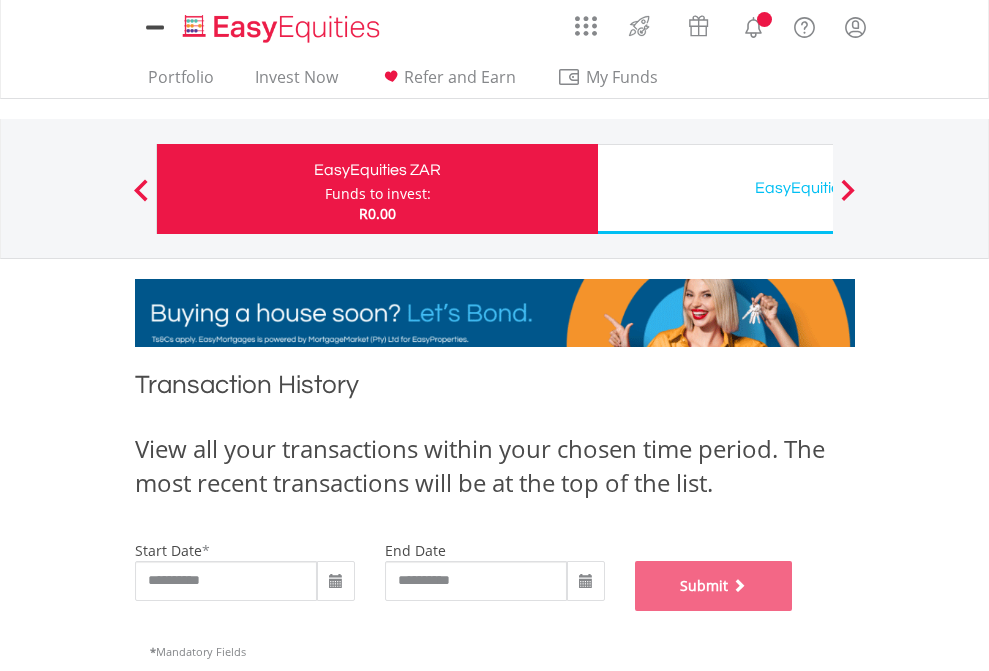 scroll, scrollTop: 811, scrollLeft: 0, axis: vertical 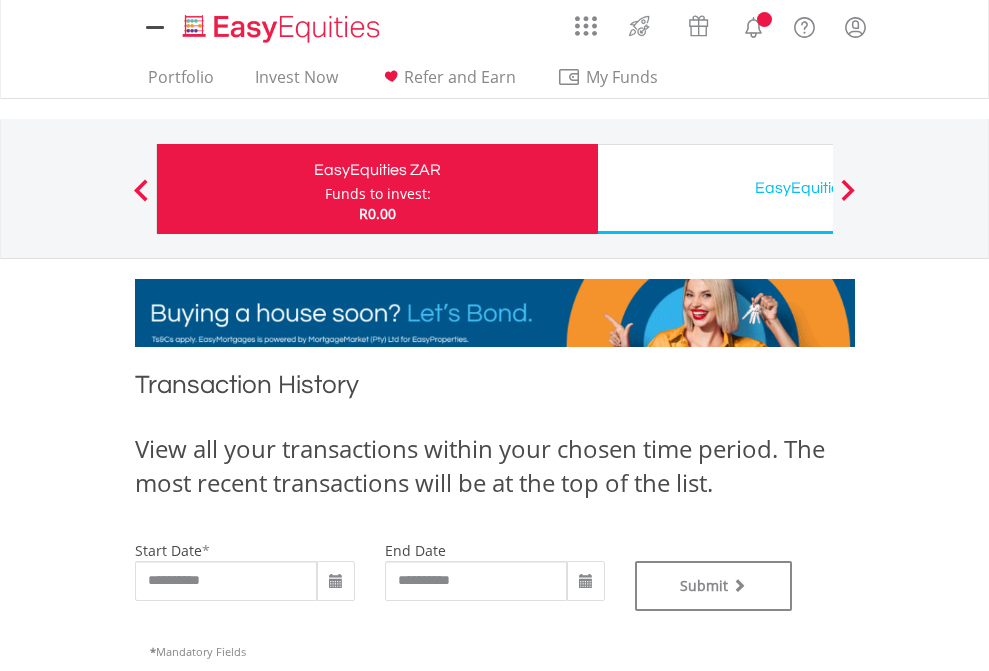 click on "EasyEquities USD" at bounding box center [818, 188] 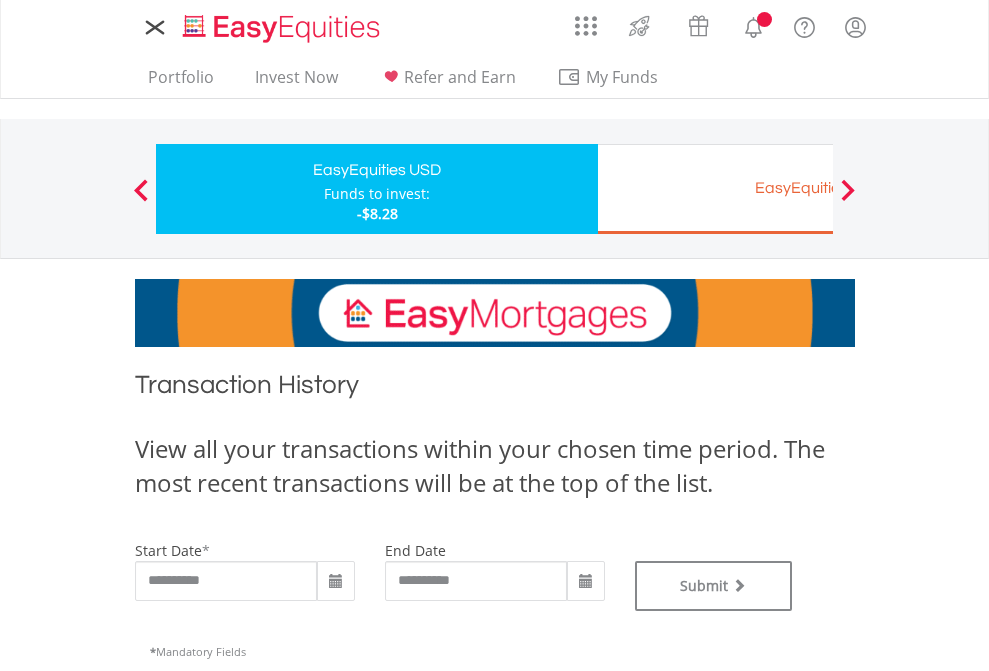 scroll, scrollTop: 0, scrollLeft: 0, axis: both 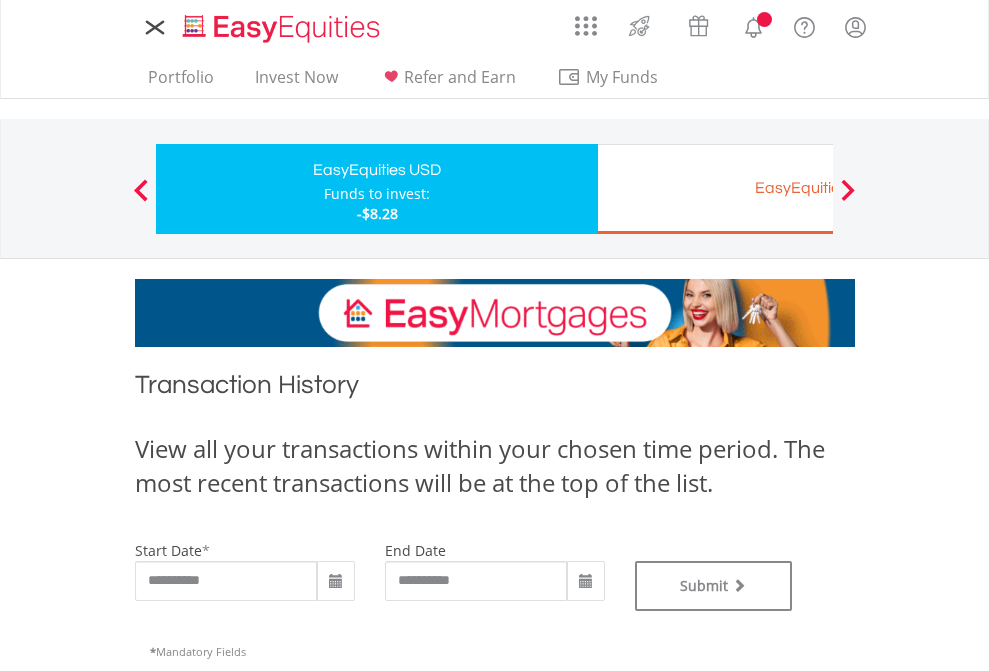 type on "**********" 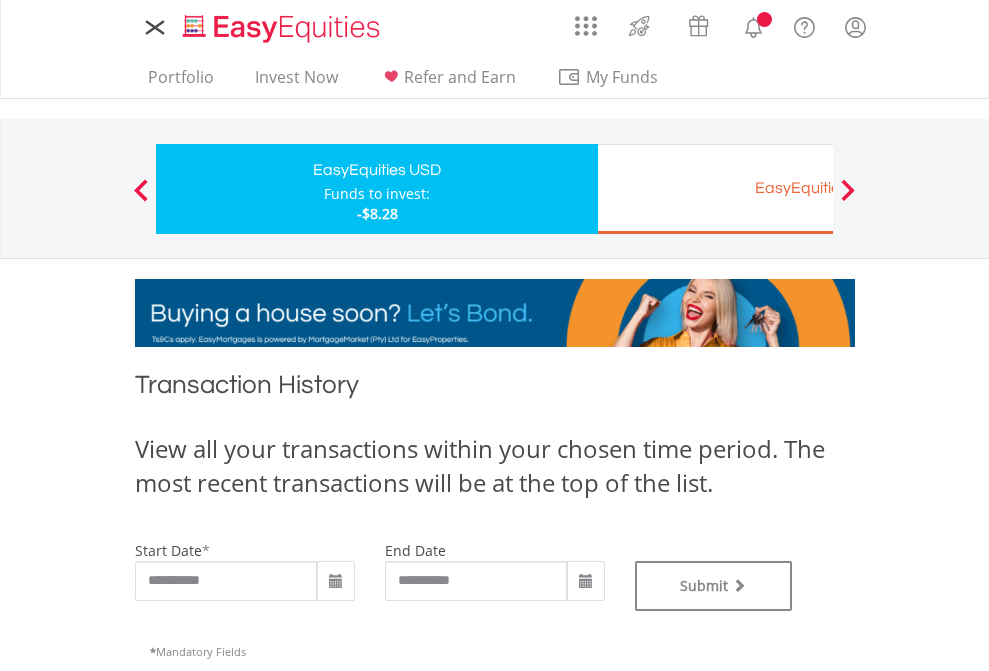 type on "**********" 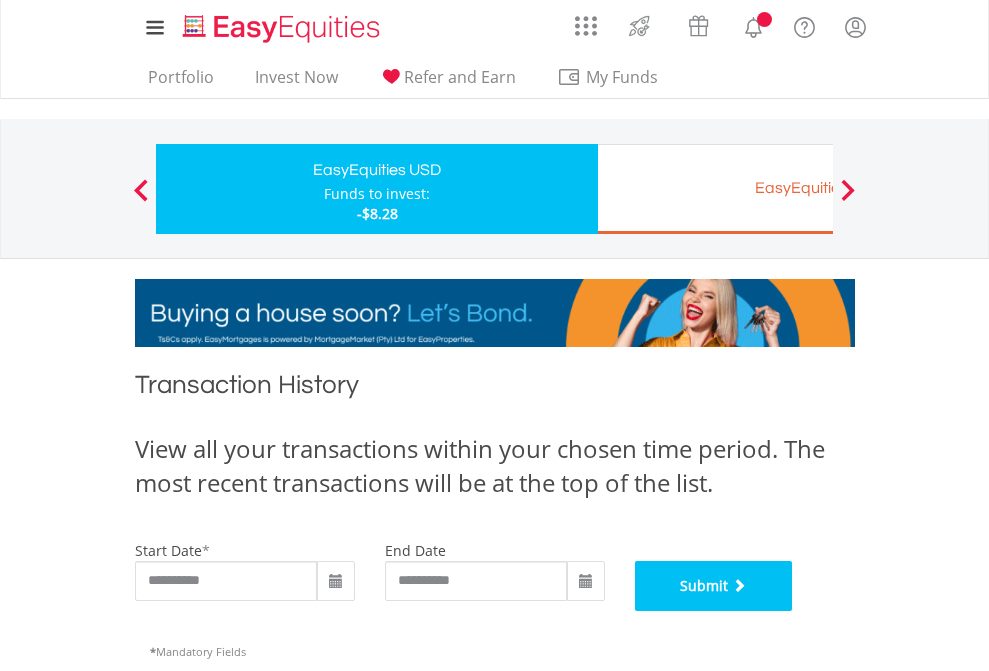 click on "Submit" at bounding box center (714, 586) 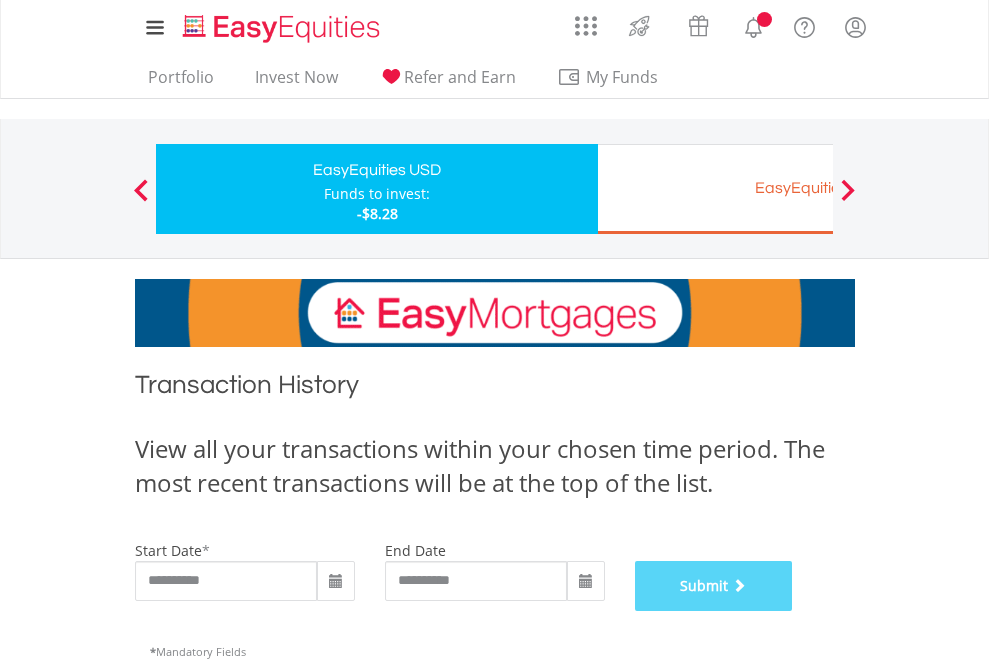 scroll, scrollTop: 811, scrollLeft: 0, axis: vertical 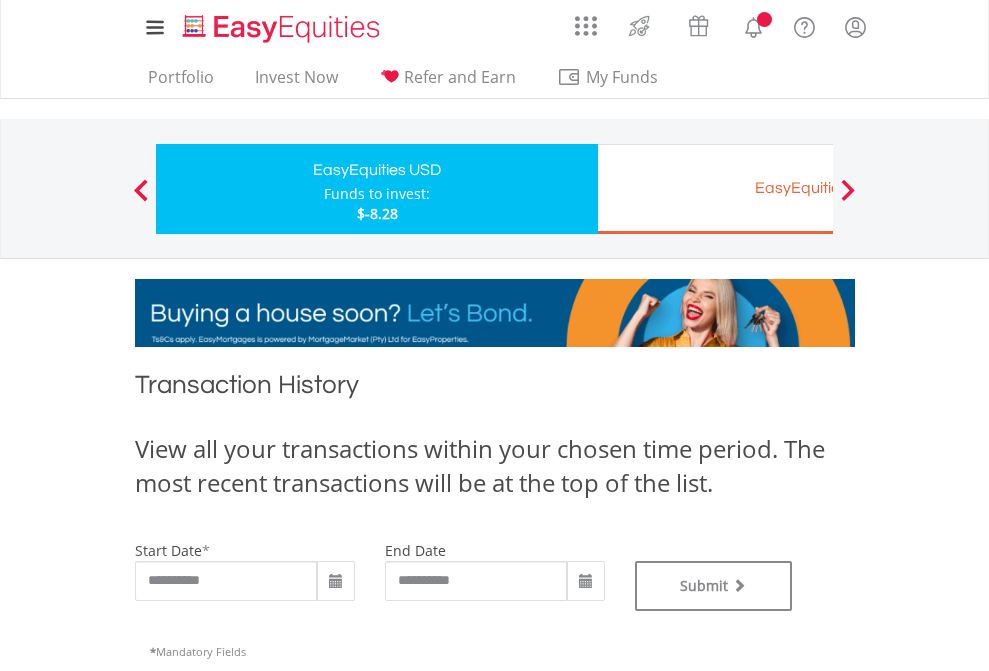 click on "EasyEquities EUR" at bounding box center (818, 188) 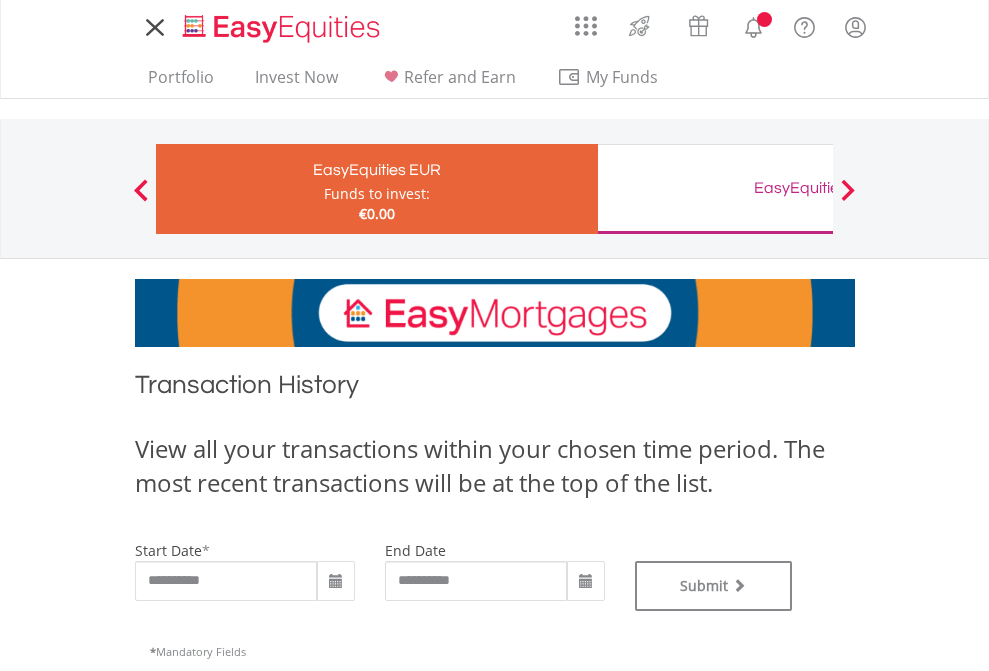 scroll, scrollTop: 0, scrollLeft: 0, axis: both 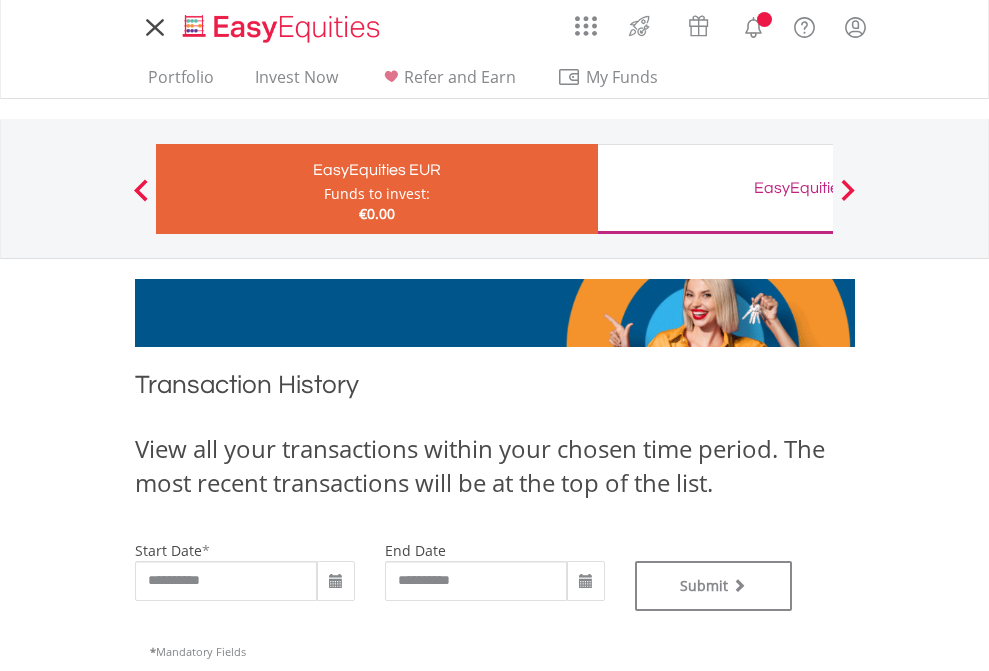 type on "**********" 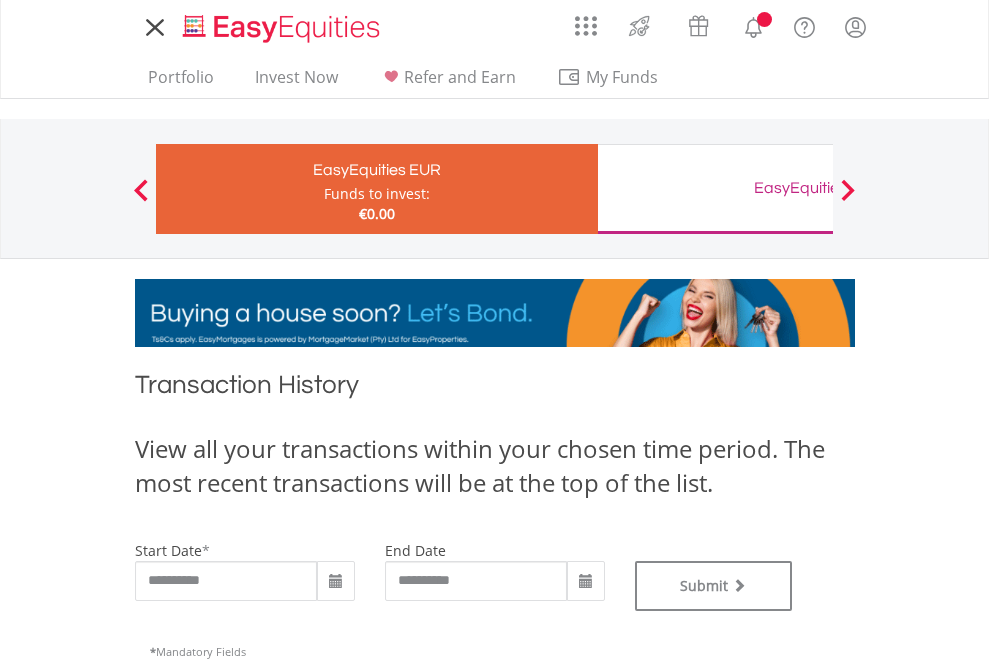type on "**********" 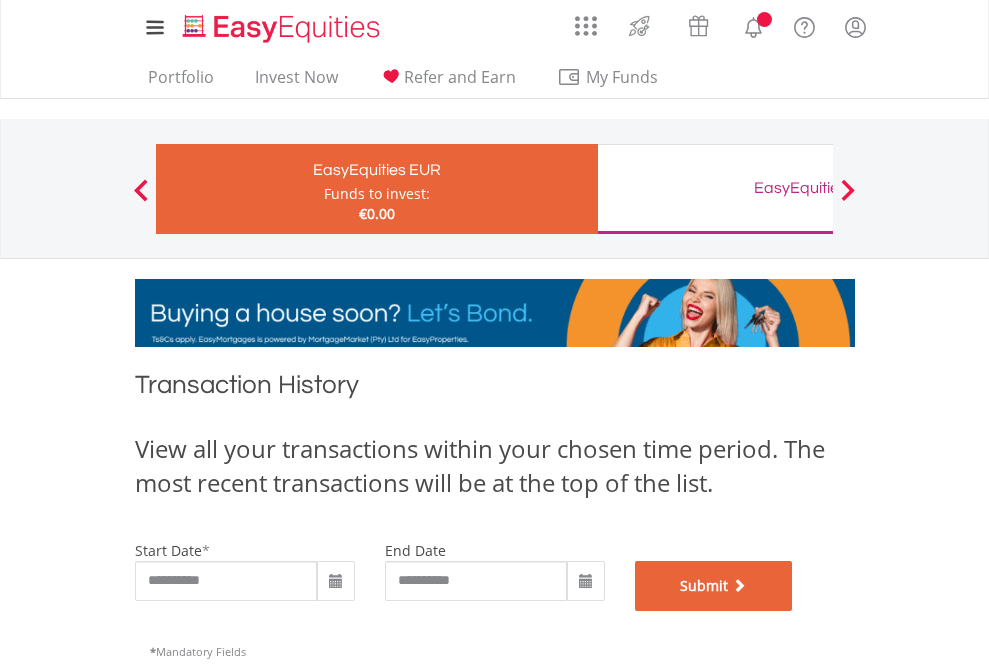 click on "Submit" at bounding box center (714, 586) 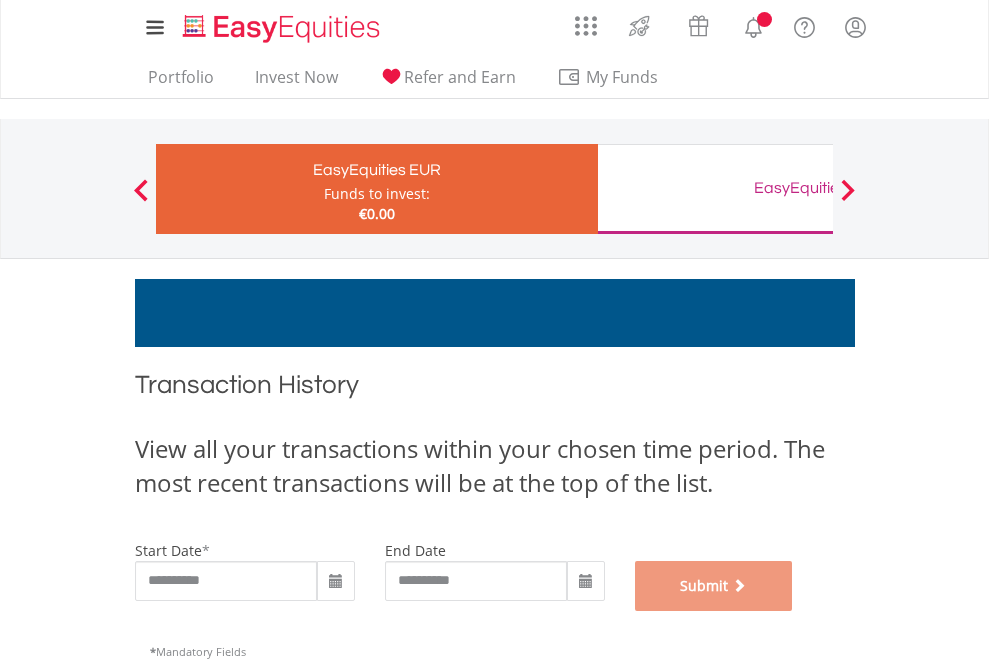 scroll, scrollTop: 811, scrollLeft: 0, axis: vertical 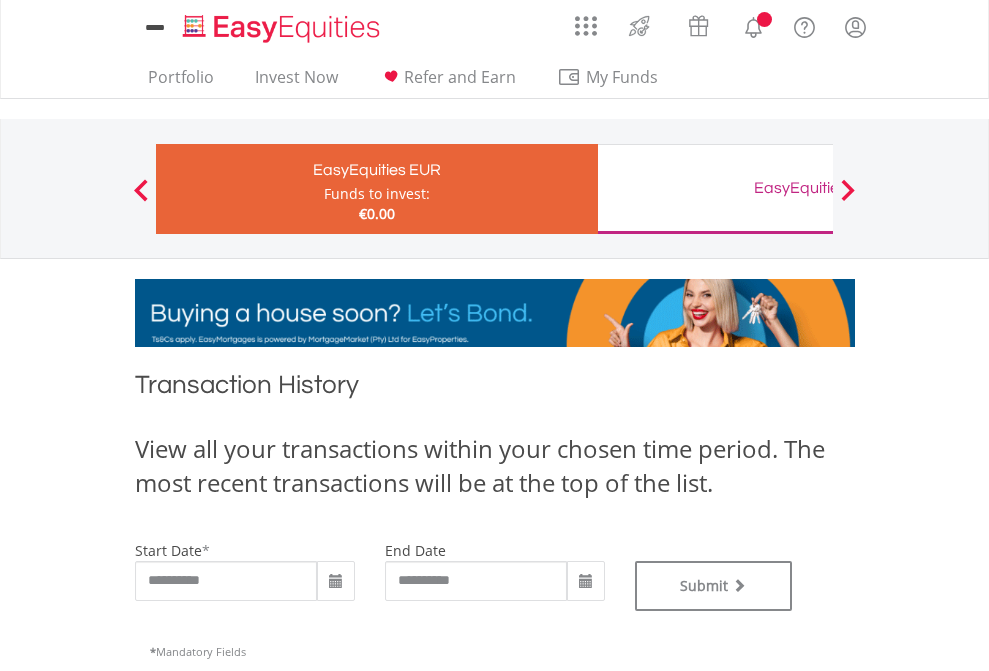 click on "EasyEquities GBP" at bounding box center (818, 188) 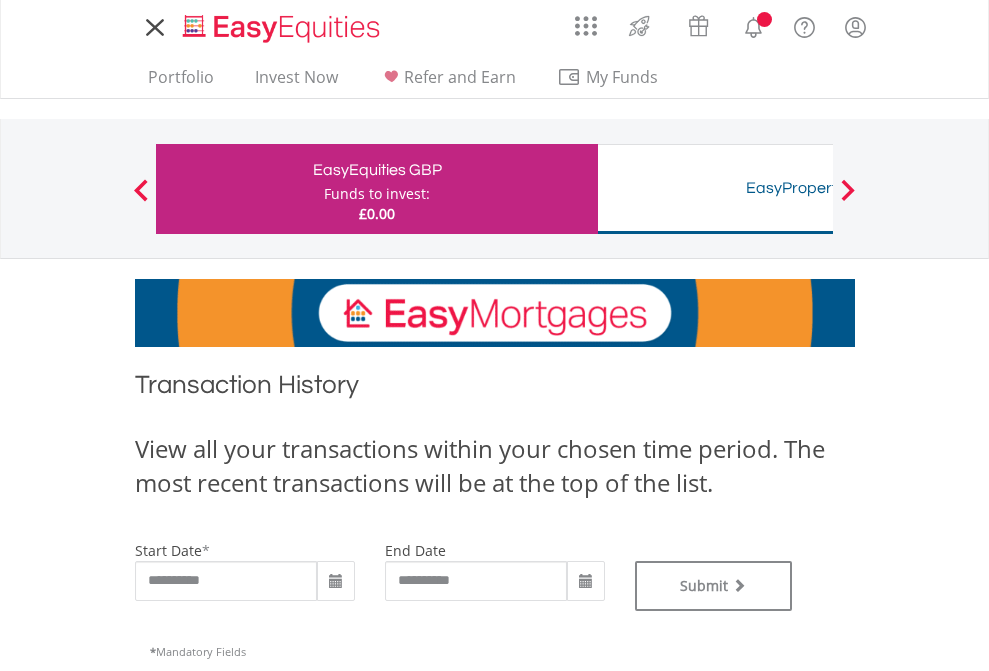 scroll, scrollTop: 0, scrollLeft: 0, axis: both 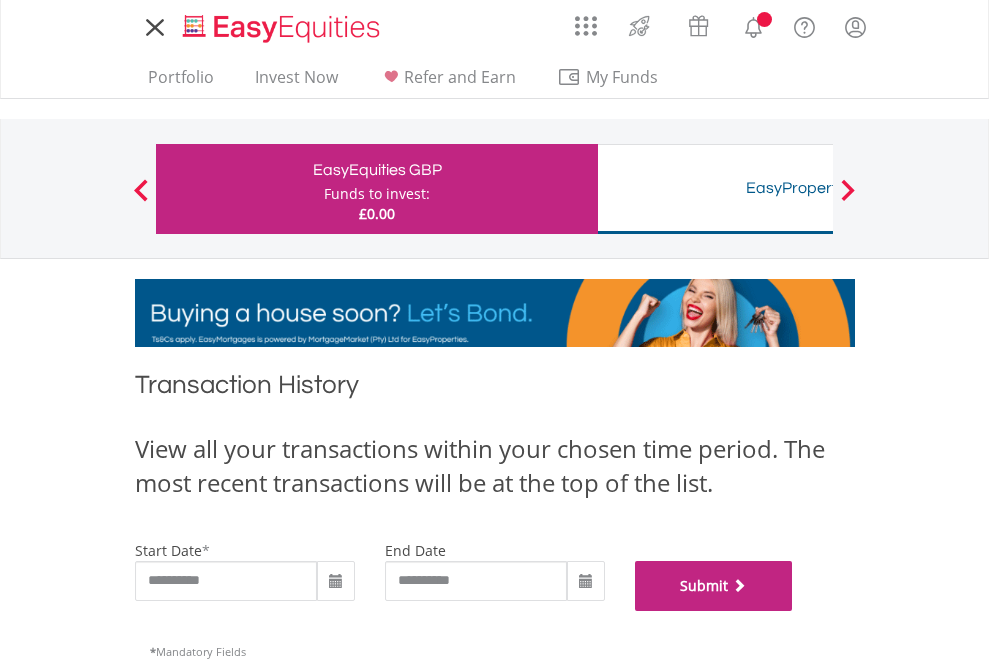 click on "Submit" at bounding box center [714, 586] 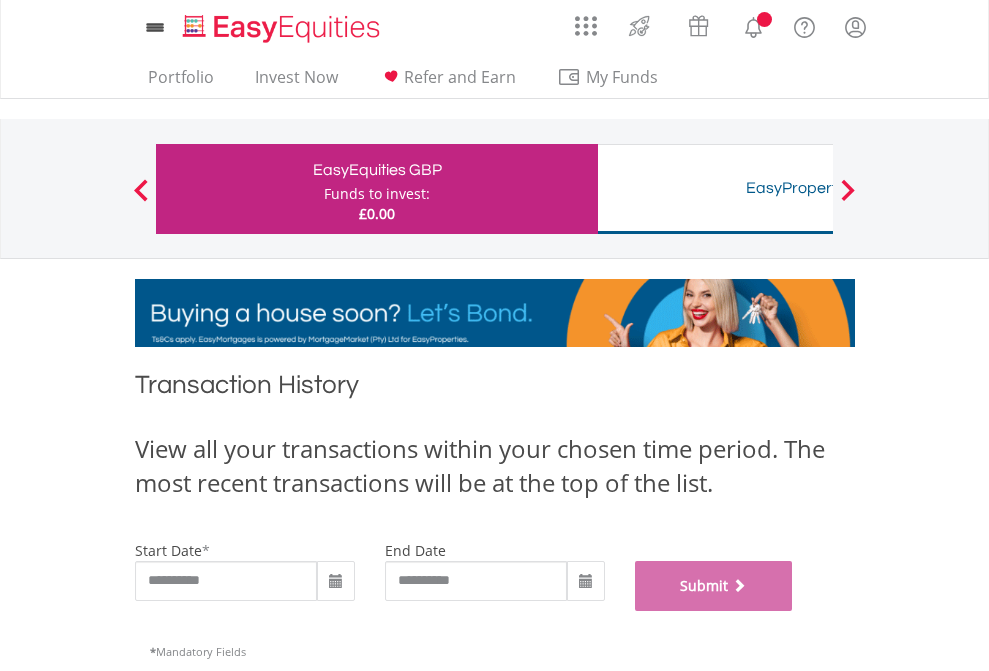 scroll, scrollTop: 811, scrollLeft: 0, axis: vertical 